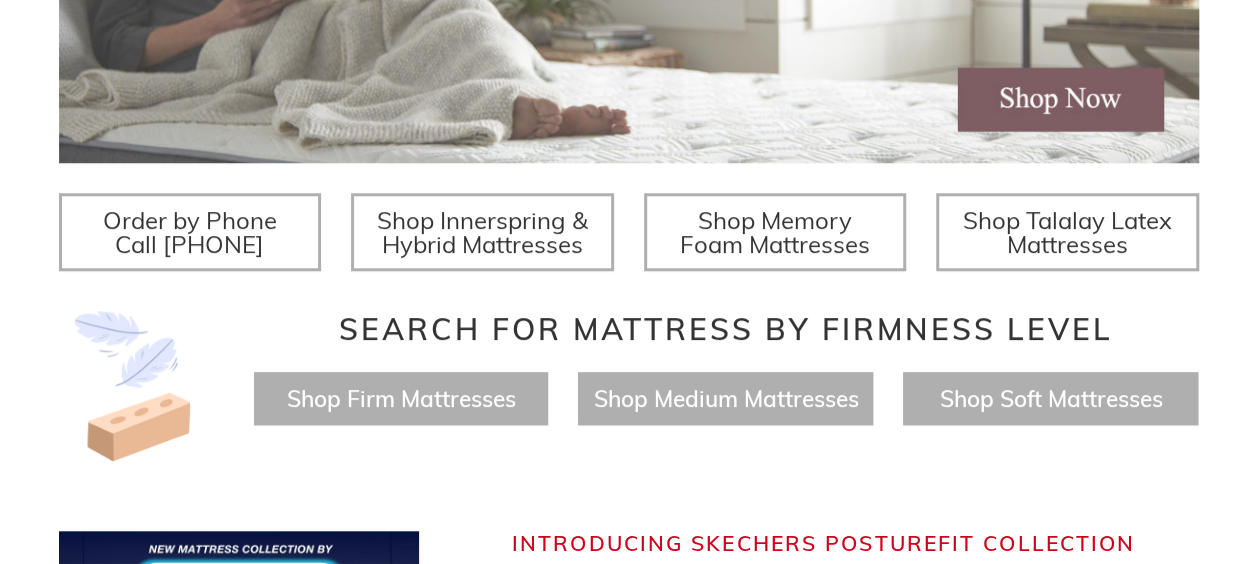 scroll, scrollTop: 700, scrollLeft: 0, axis: vertical 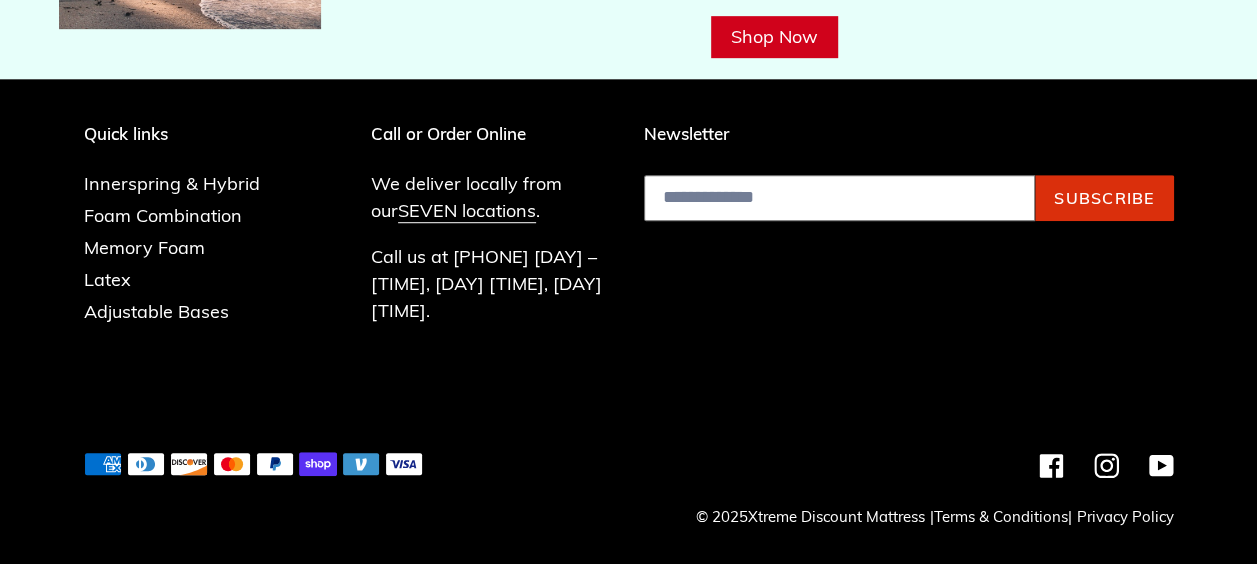click at bounding box center [839, 198] 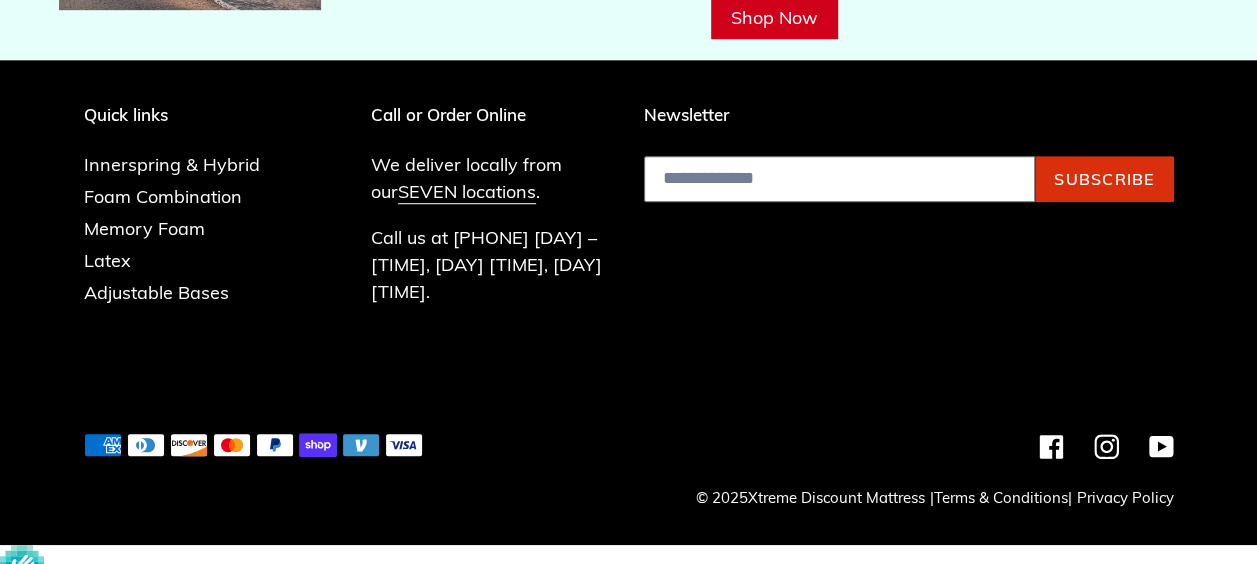scroll, scrollTop: 0, scrollLeft: 0, axis: both 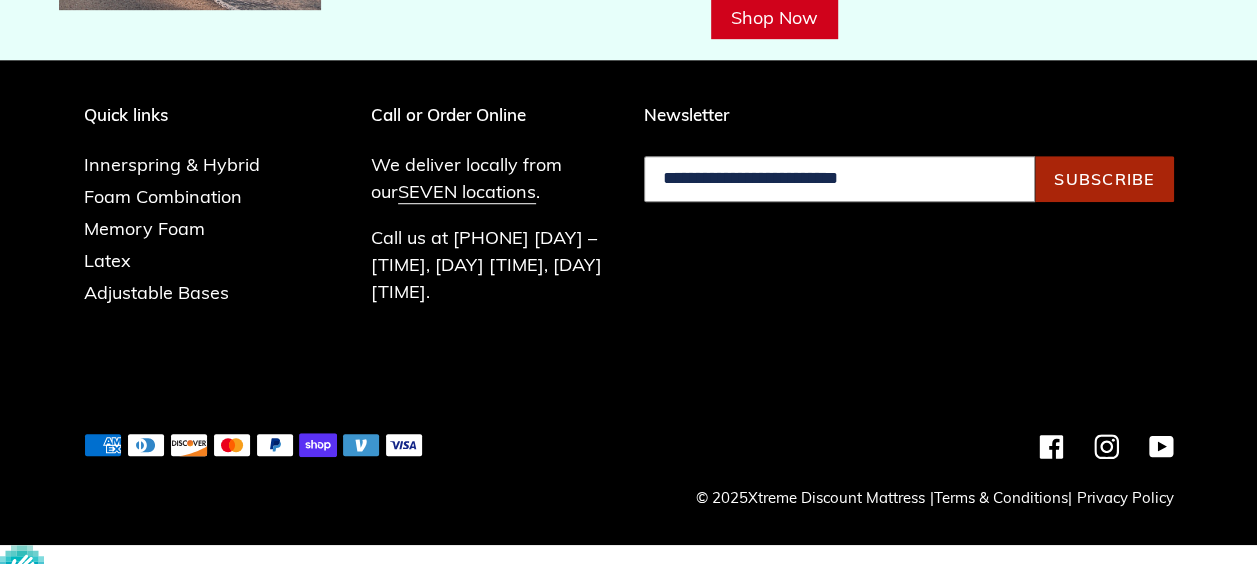 click on "Subscribe" at bounding box center (1104, 179) 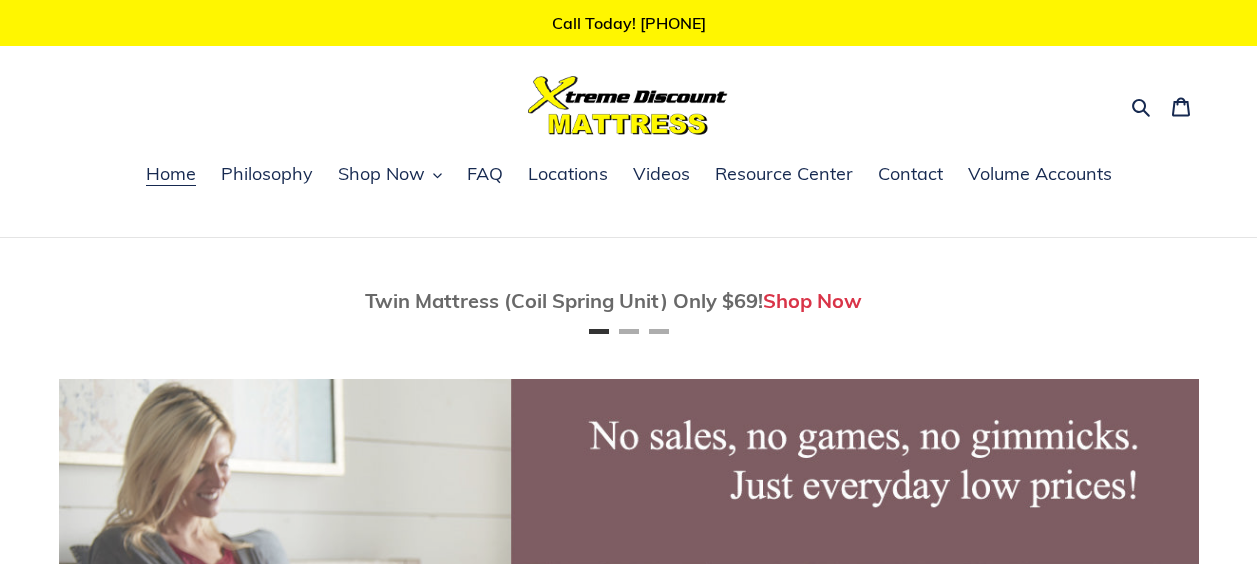 scroll, scrollTop: 8150, scrollLeft: 0, axis: vertical 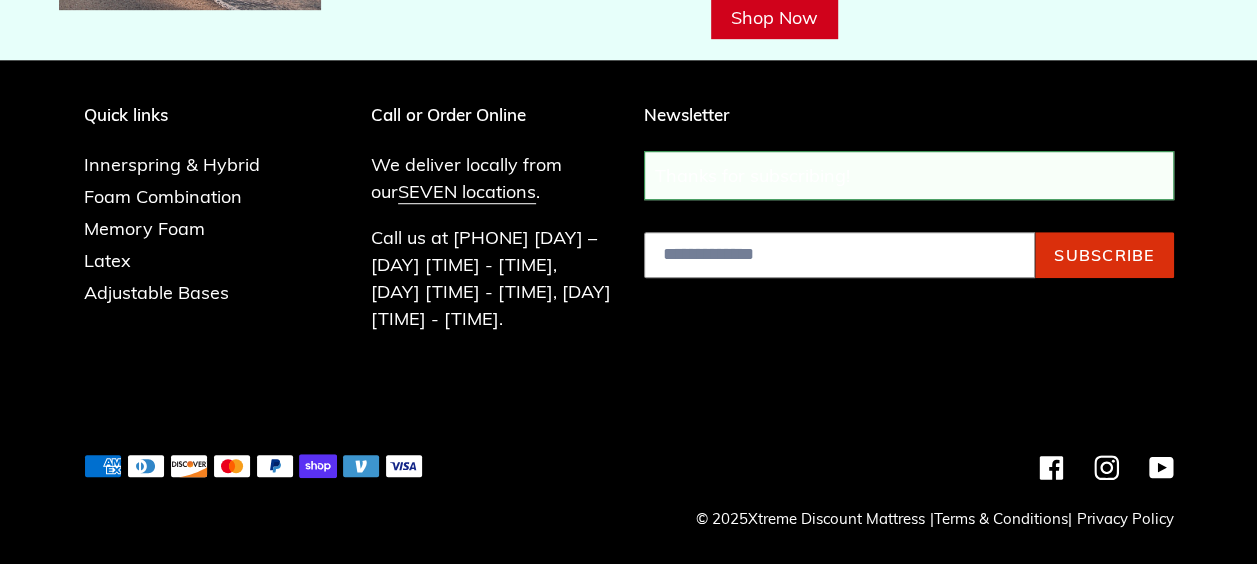 click on "Thanks for subscribing!" at bounding box center [909, 175] 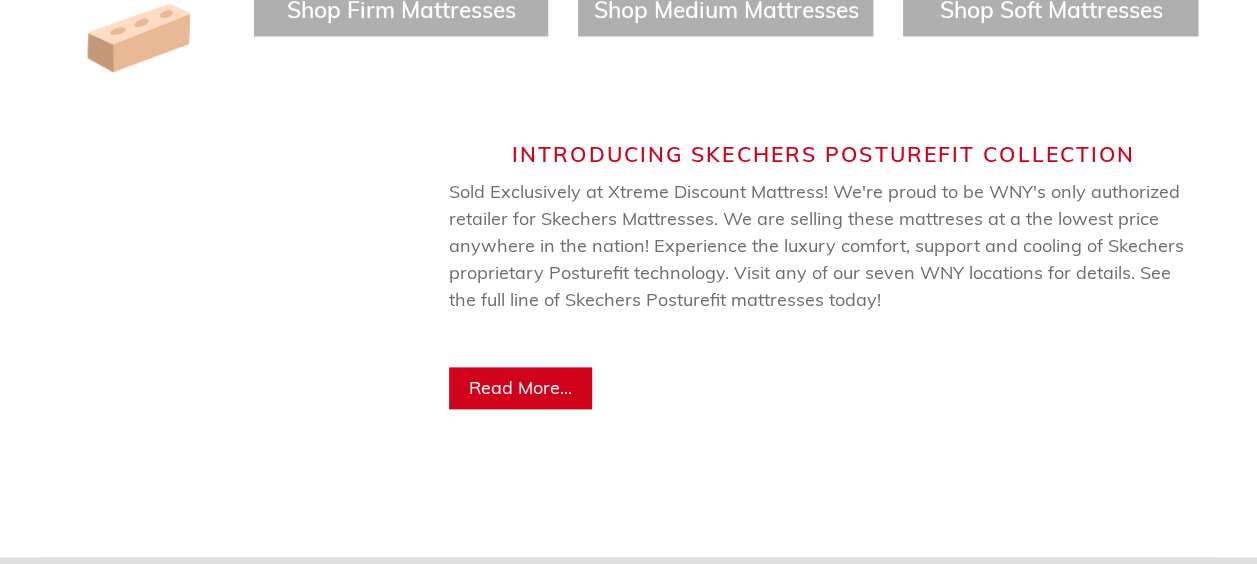 scroll, scrollTop: 1100, scrollLeft: 0, axis: vertical 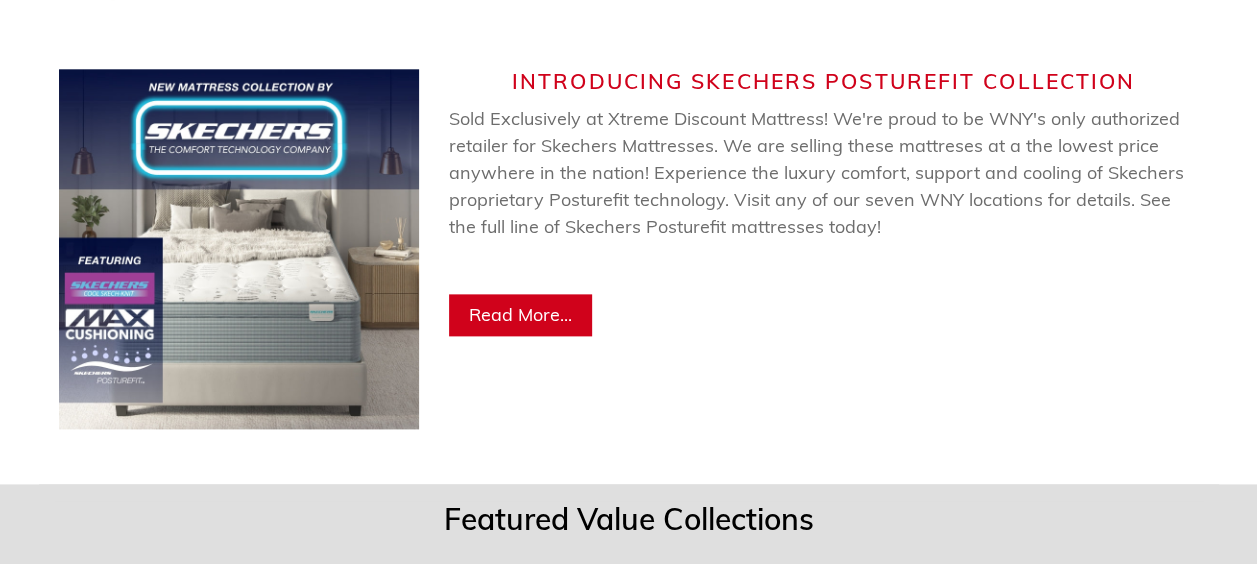click on "Read More..." at bounding box center (520, 314) 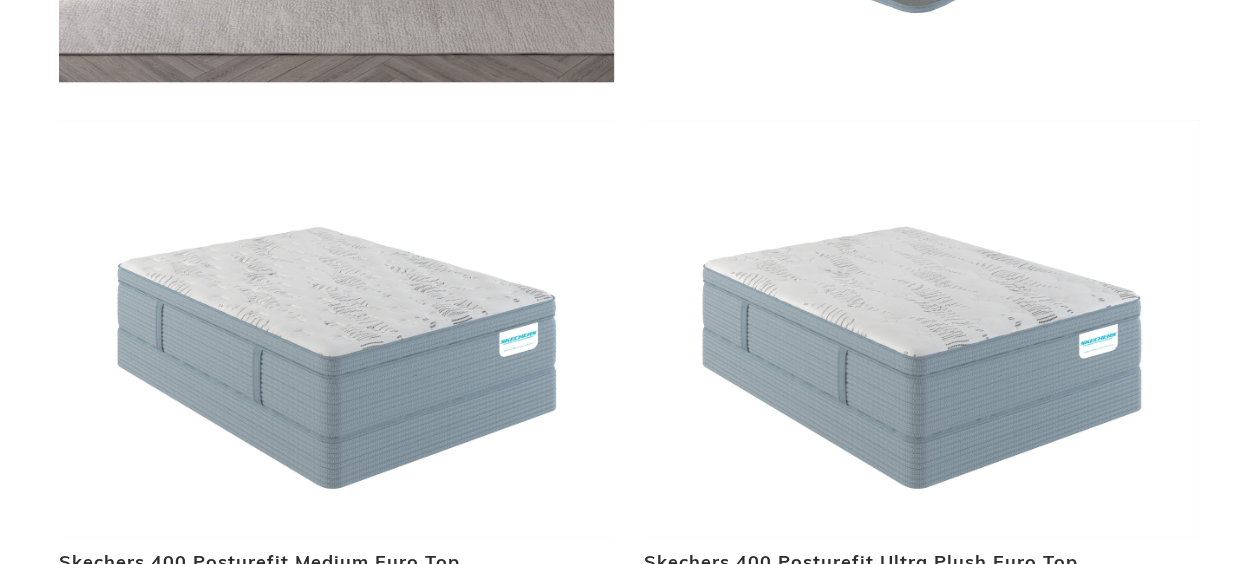 scroll, scrollTop: 4800, scrollLeft: 0, axis: vertical 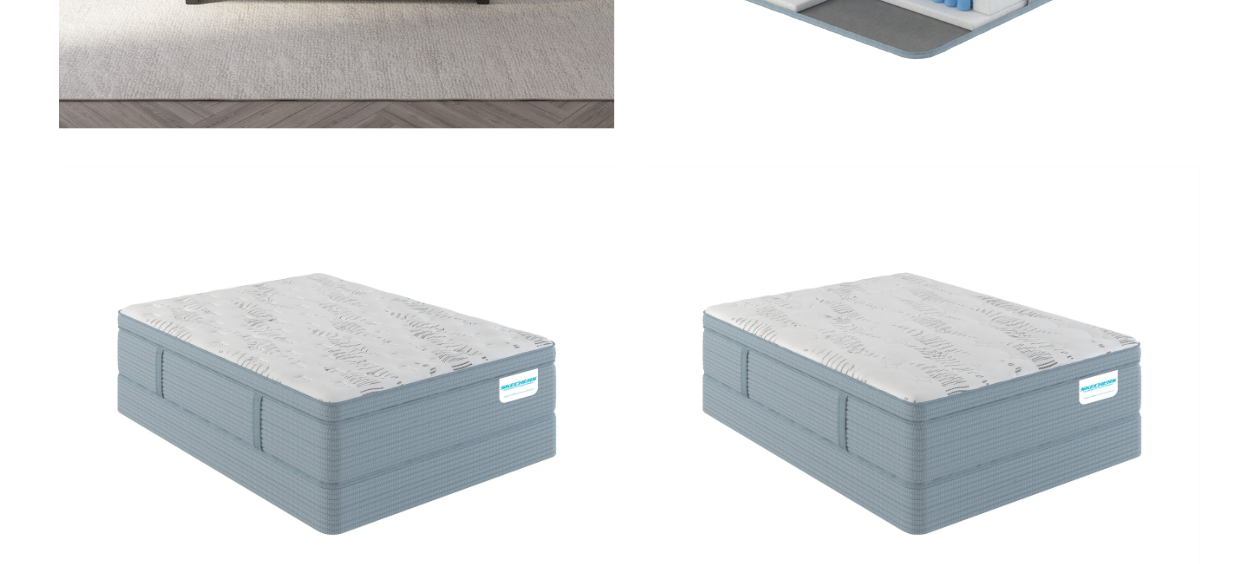click at bounding box center [921, 374] 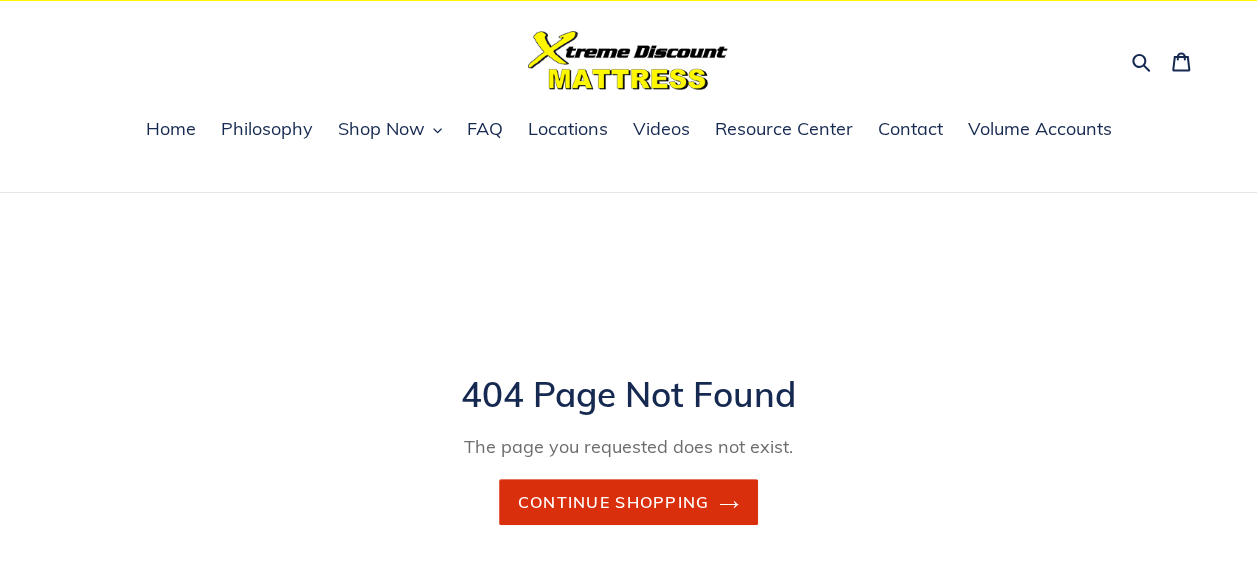 scroll, scrollTop: 0, scrollLeft: 0, axis: both 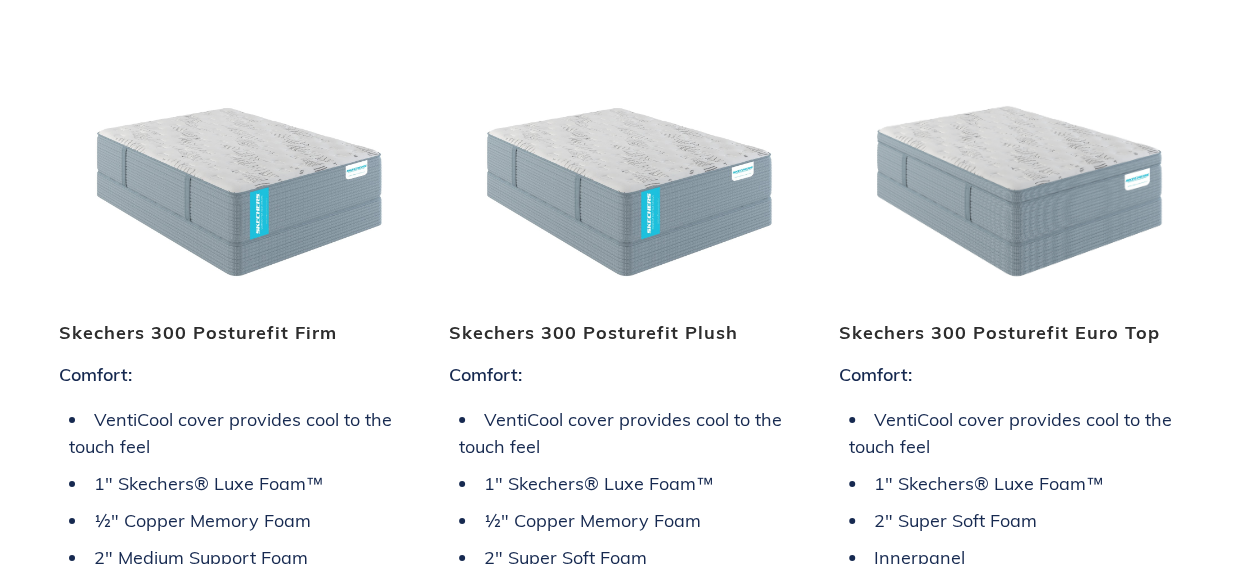 click at bounding box center (239, 172) 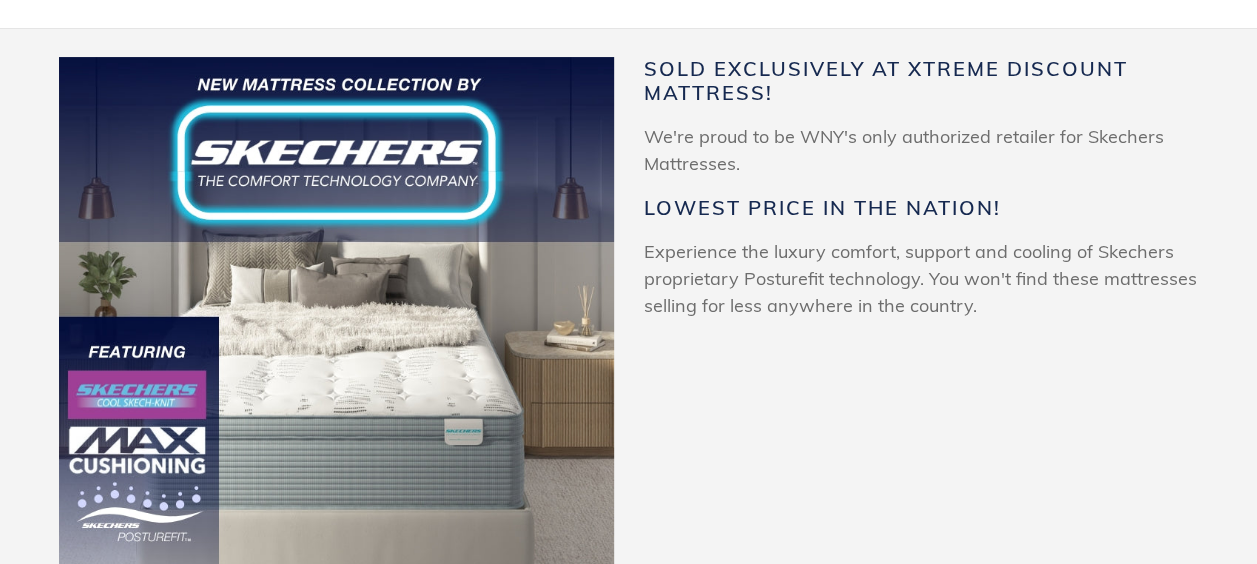 scroll, scrollTop: 206, scrollLeft: 0, axis: vertical 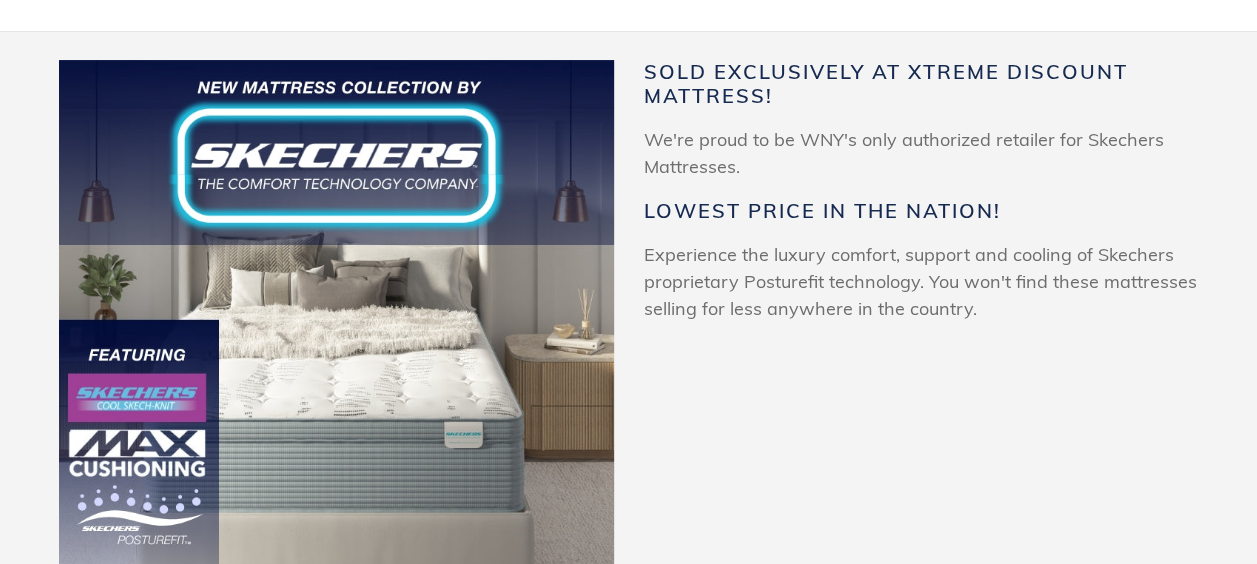 click at bounding box center (336, 337) 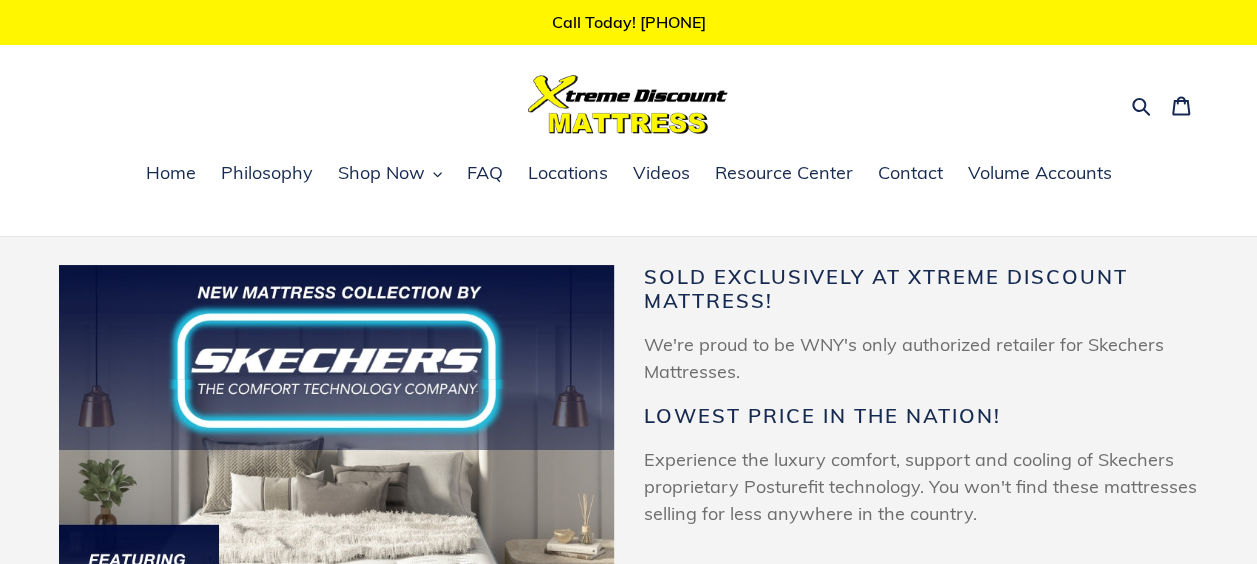 scroll, scrollTop: 0, scrollLeft: 0, axis: both 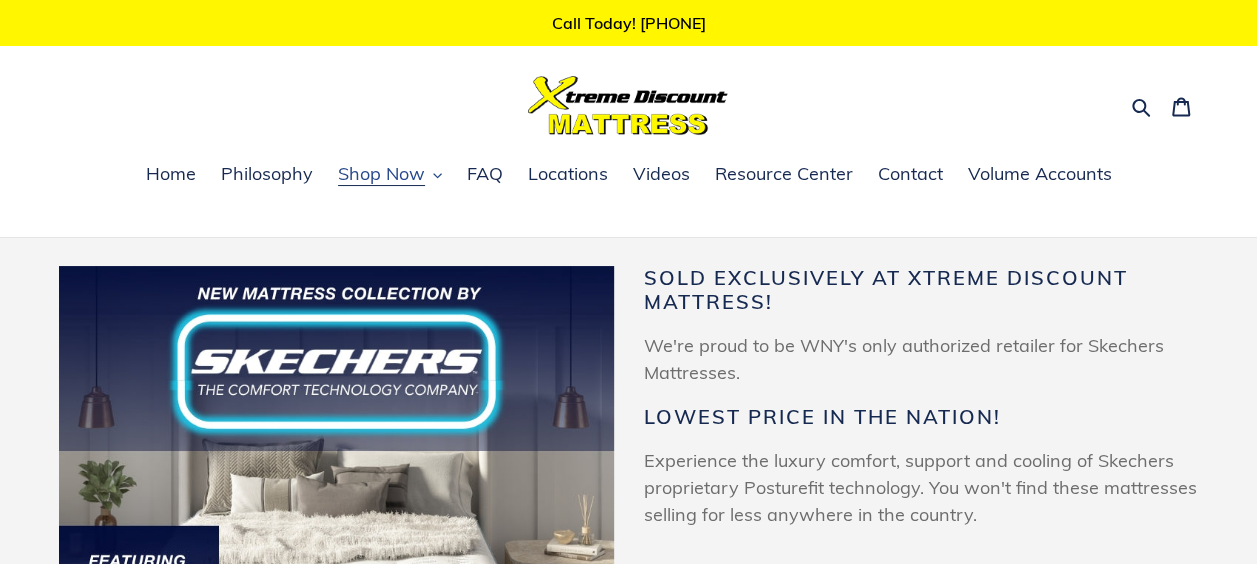 click on "Shop Now" at bounding box center (381, 174) 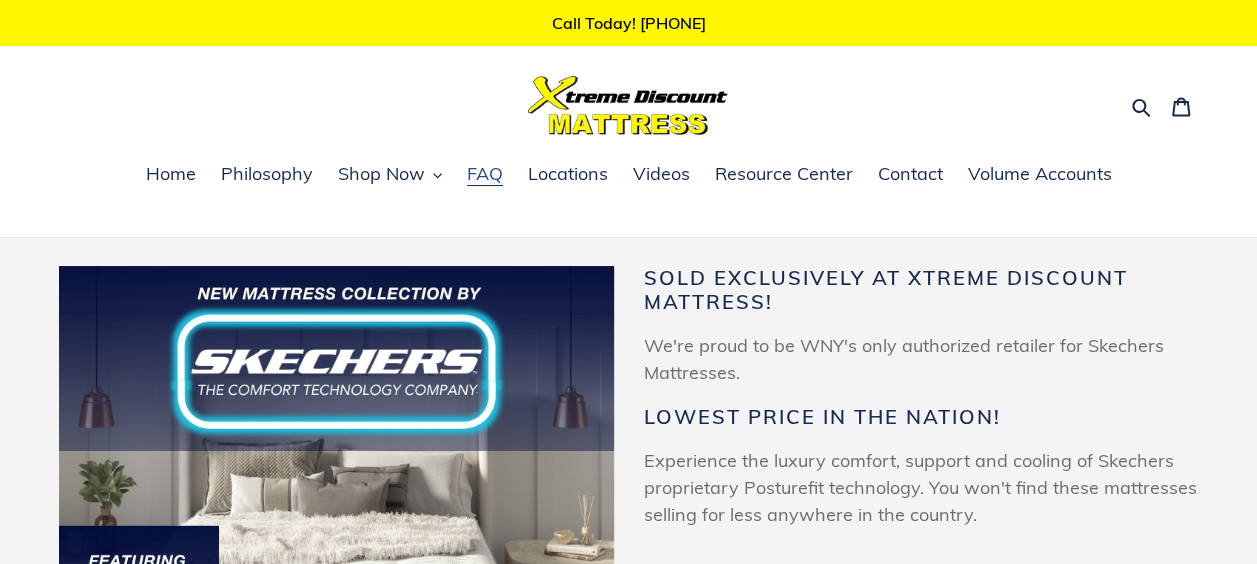 click on "FAQ" at bounding box center [485, 174] 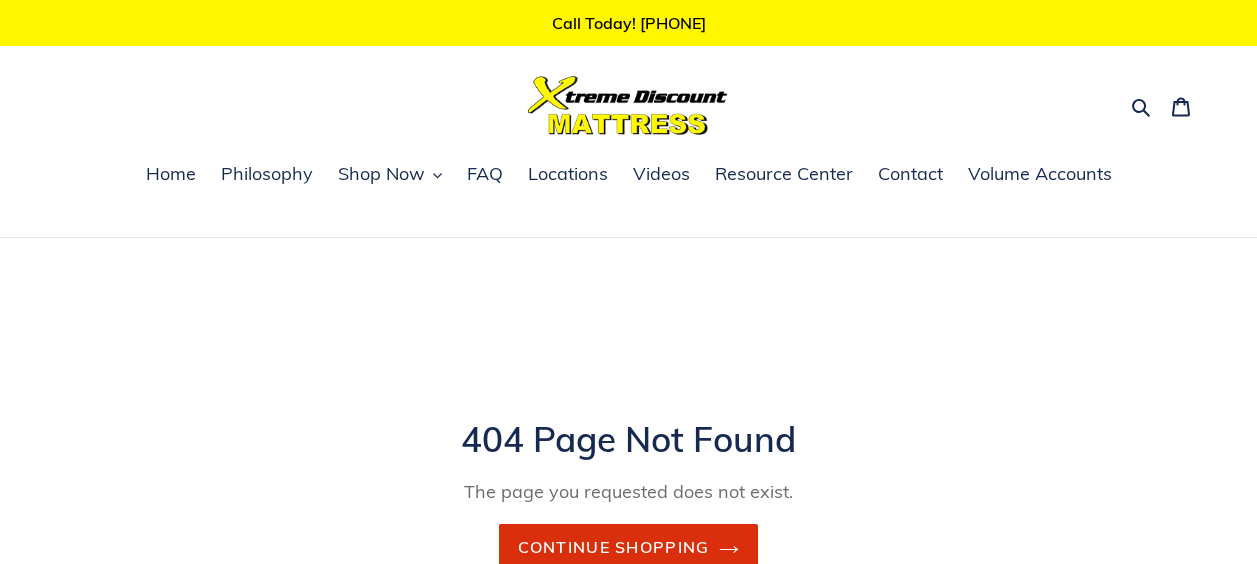 scroll, scrollTop: 0, scrollLeft: 0, axis: both 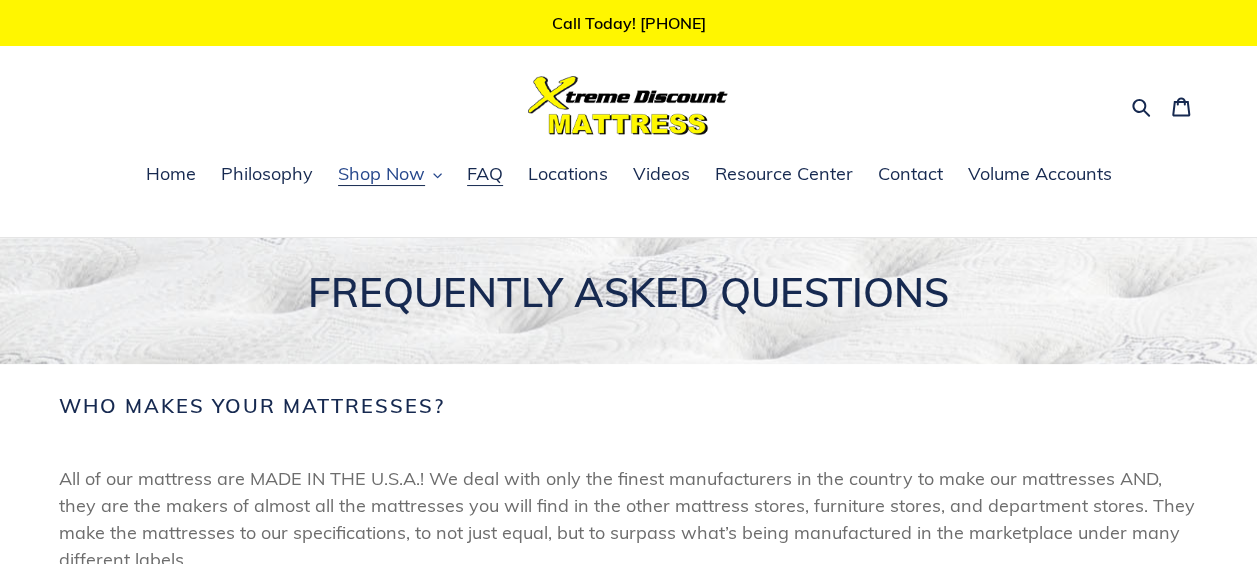 click on "Shop Now" at bounding box center [381, 174] 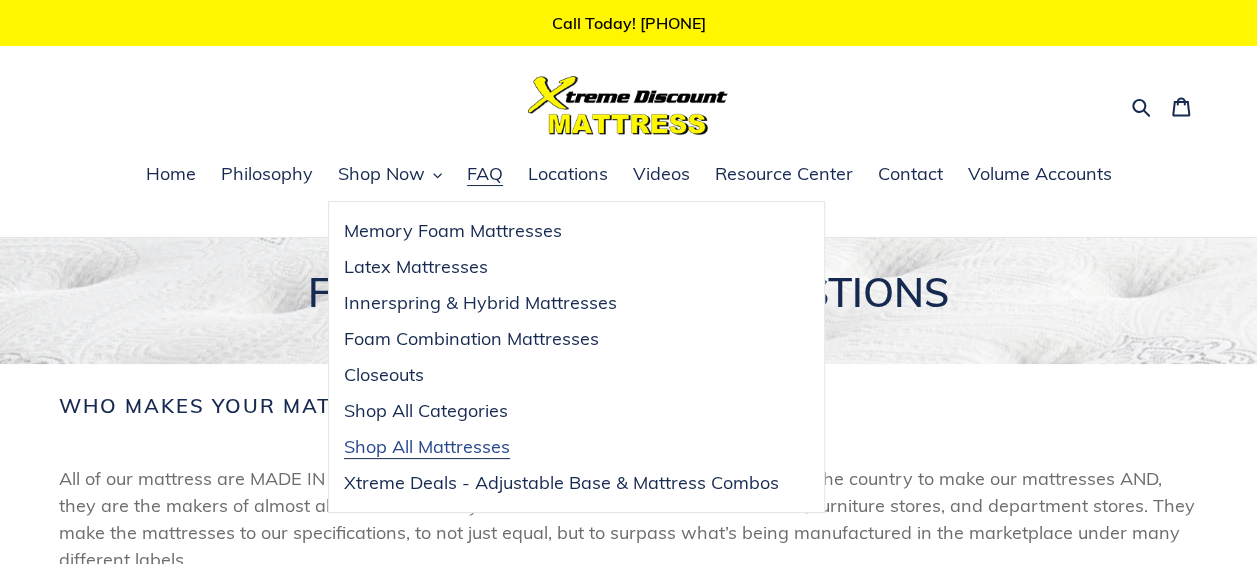 click on "Shop All Mattresses" at bounding box center [427, 447] 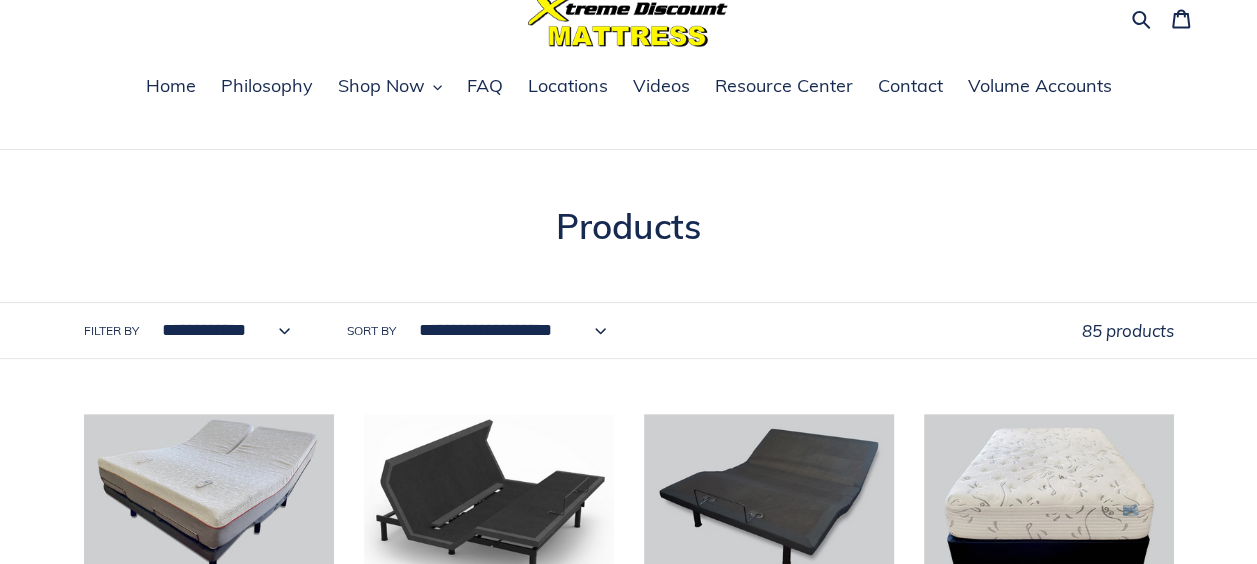 scroll, scrollTop: 0, scrollLeft: 0, axis: both 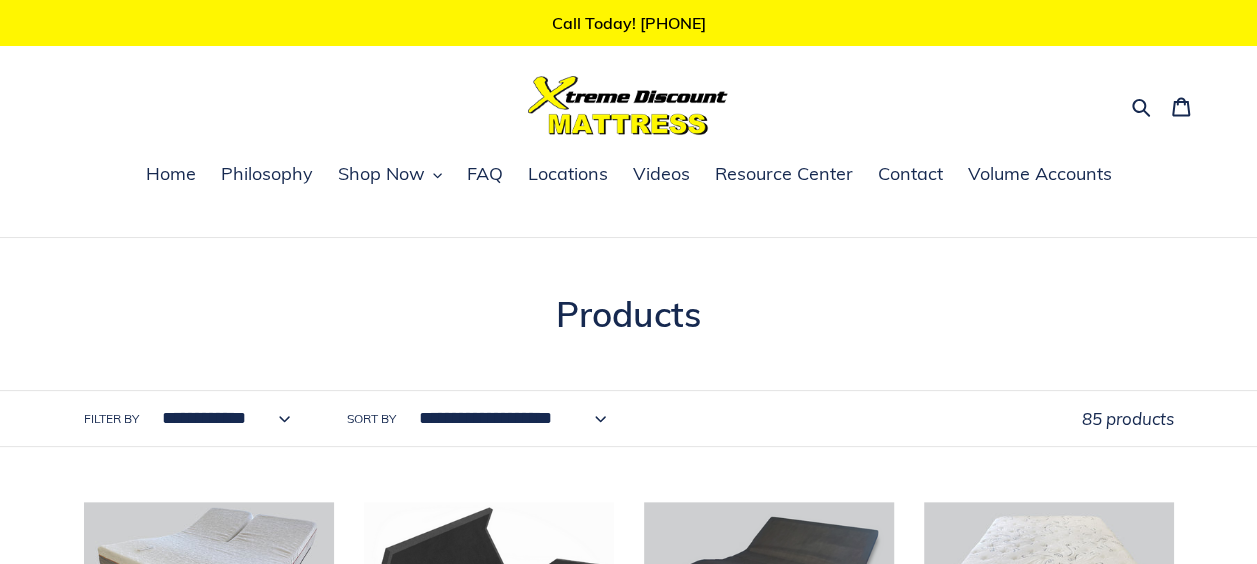 click on "**********" at bounding box center (508, 418) 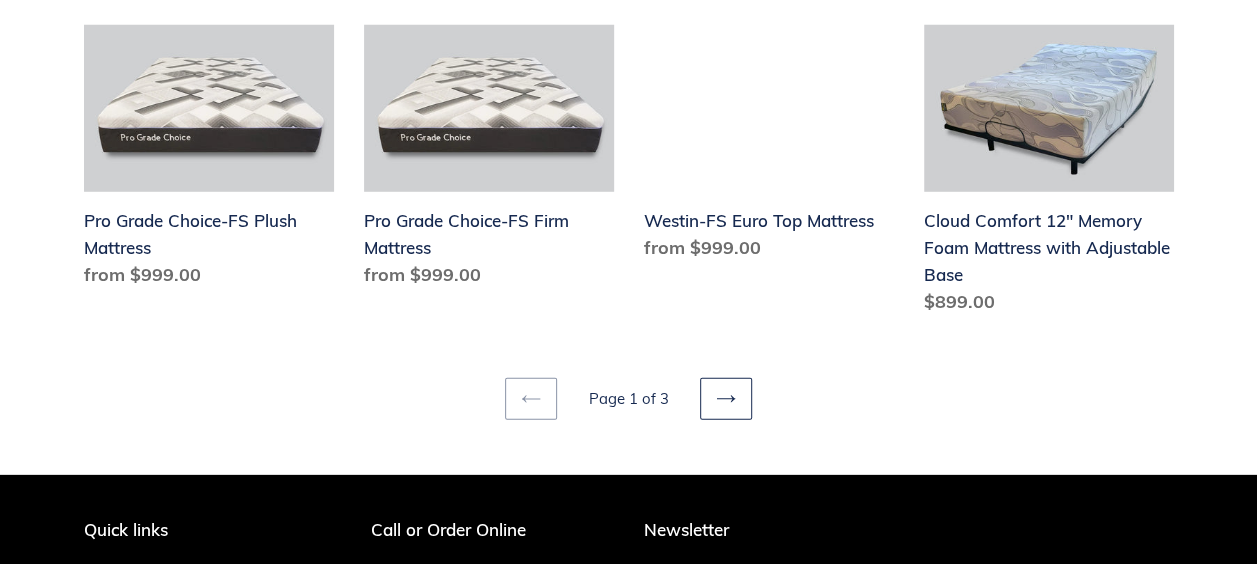 scroll, scrollTop: 2800, scrollLeft: 0, axis: vertical 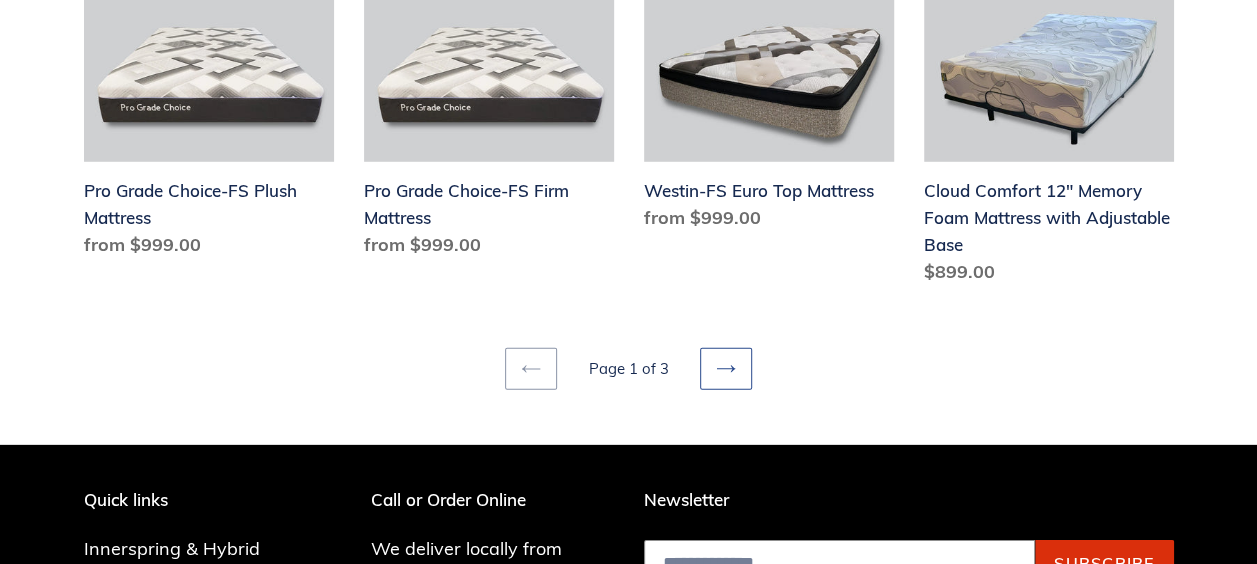 click 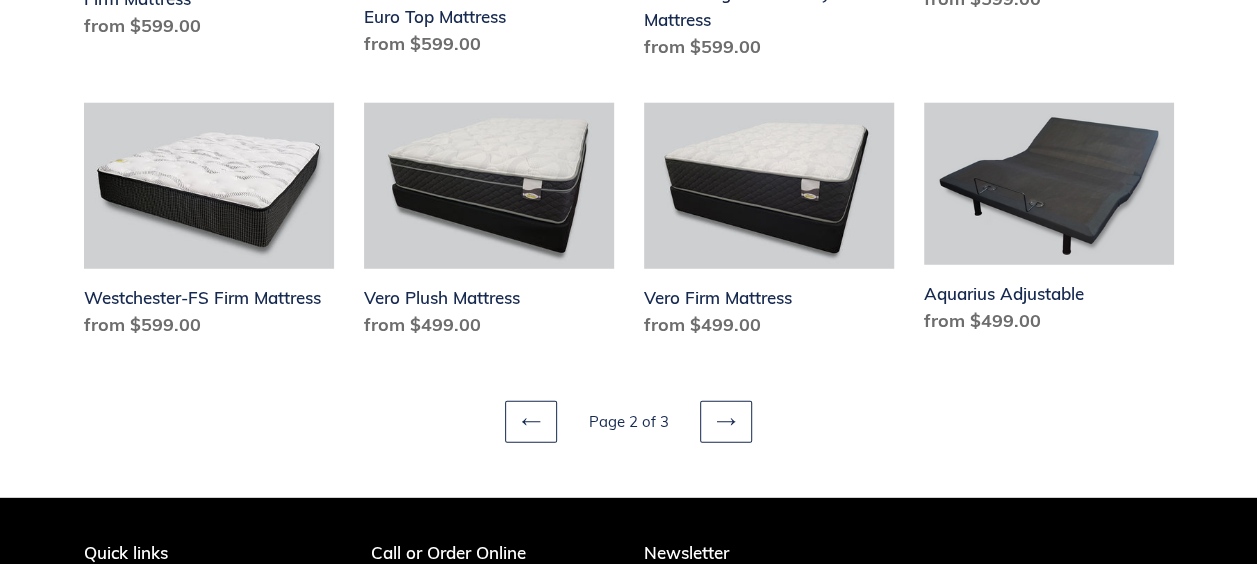 scroll, scrollTop: 2600, scrollLeft: 0, axis: vertical 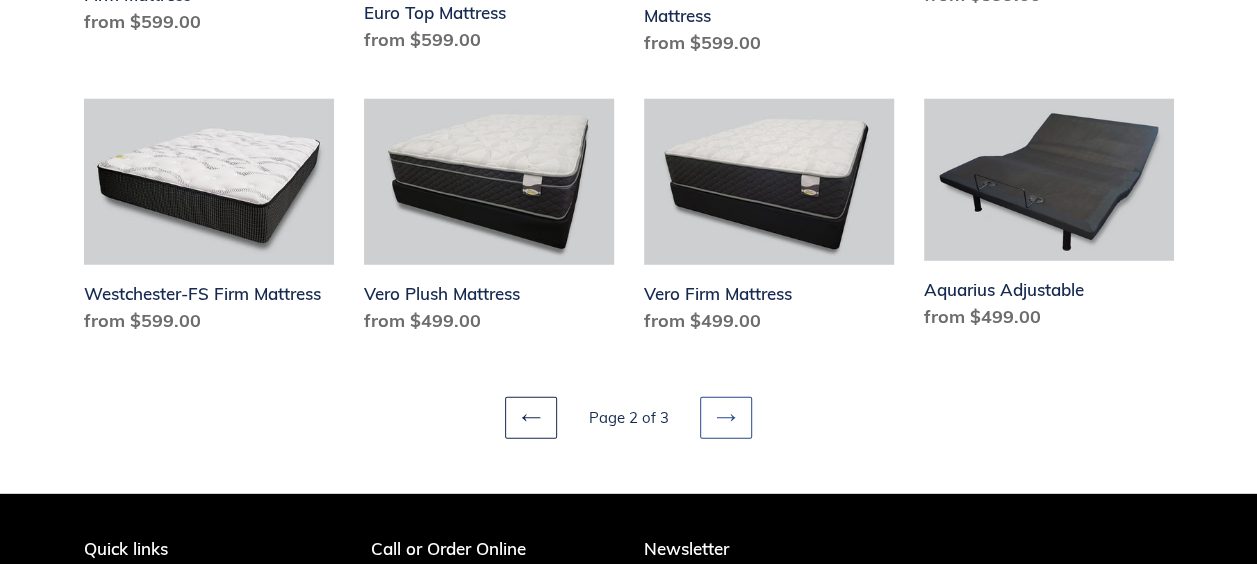 click 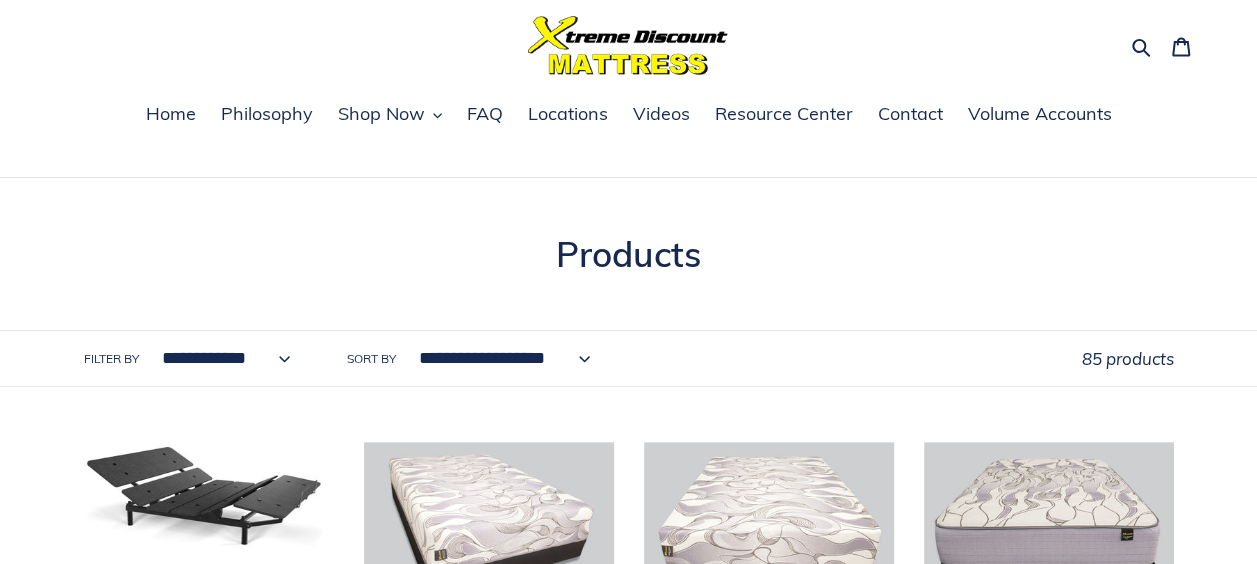 scroll, scrollTop: 0, scrollLeft: 0, axis: both 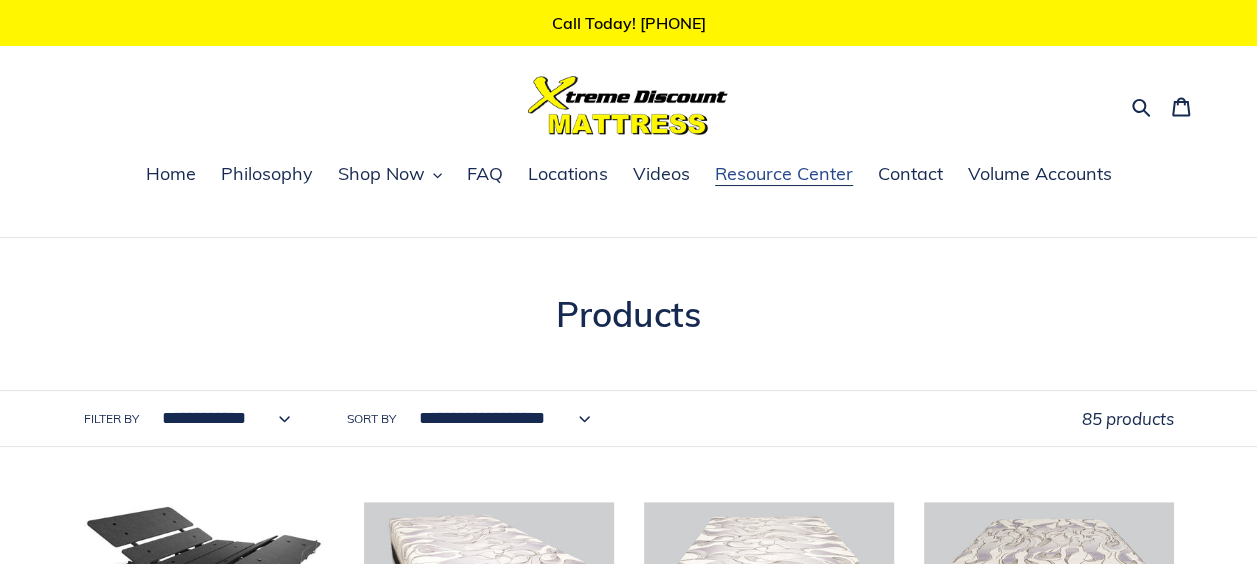 click on "Resource Center" at bounding box center [784, 174] 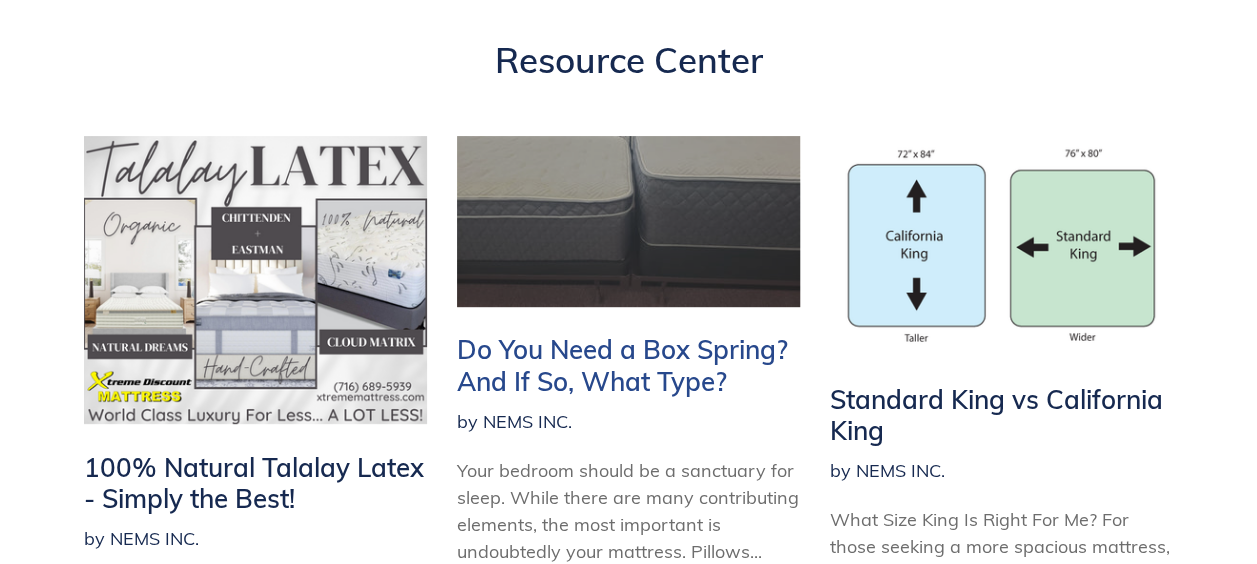 scroll, scrollTop: 400, scrollLeft: 0, axis: vertical 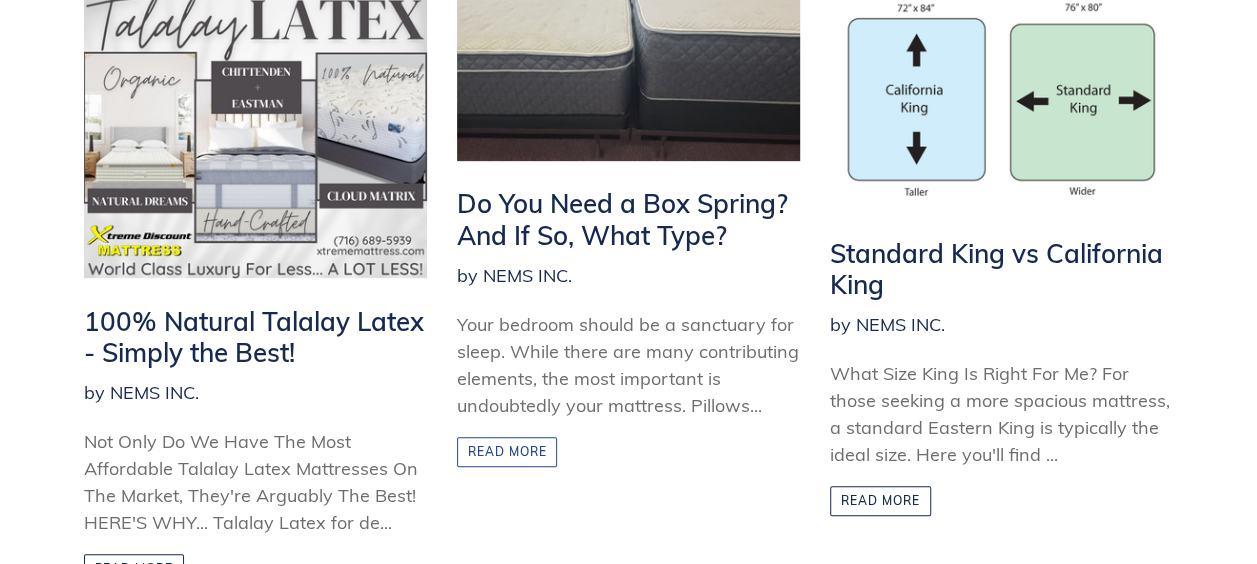 click on "Read more" at bounding box center (507, 452) 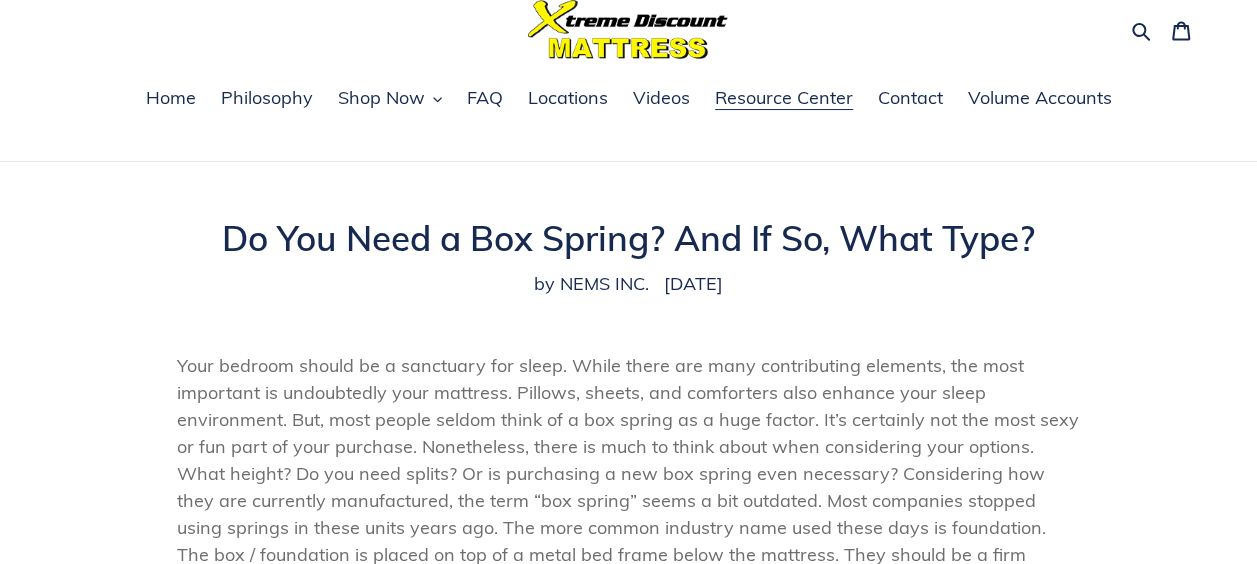 scroll, scrollTop: 0, scrollLeft: 0, axis: both 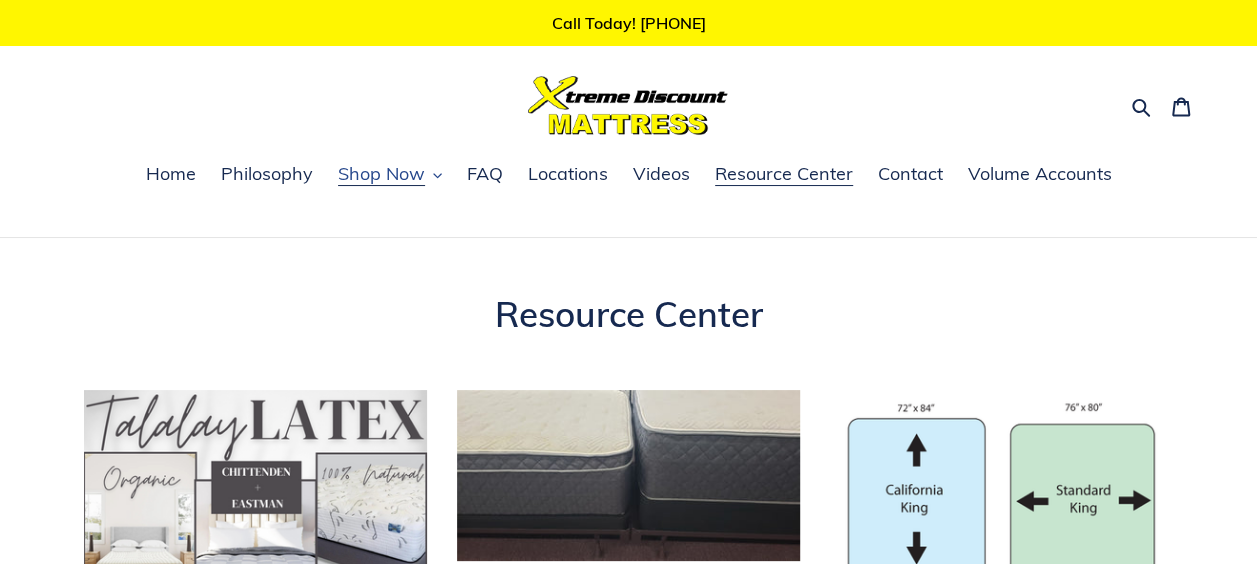 click on "Shop Now" at bounding box center (381, 174) 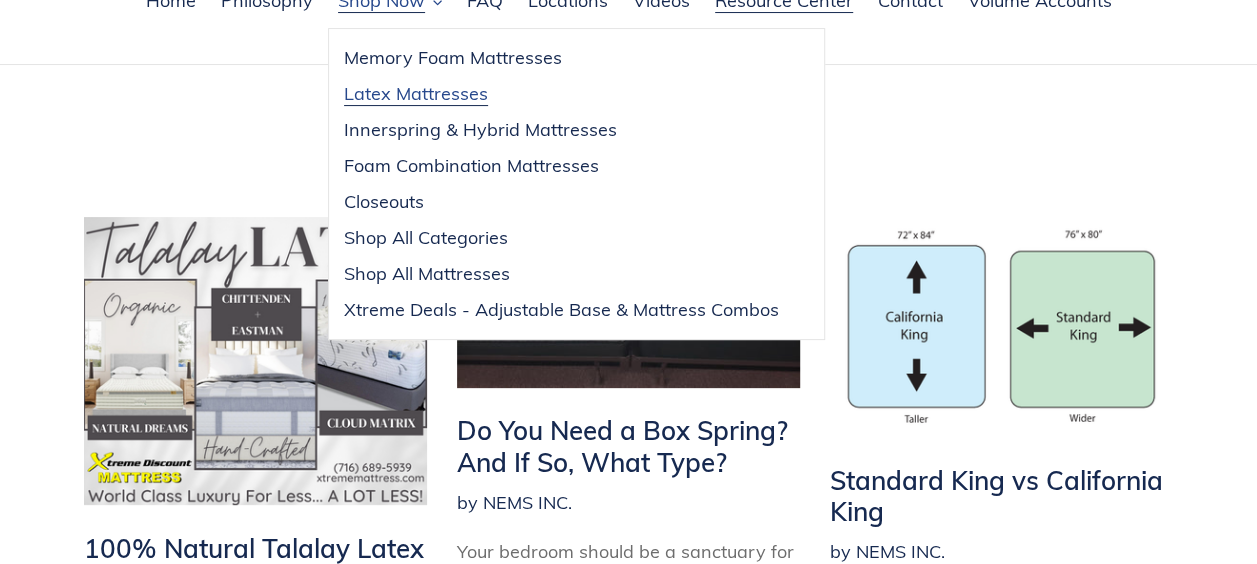 scroll, scrollTop: 200, scrollLeft: 0, axis: vertical 